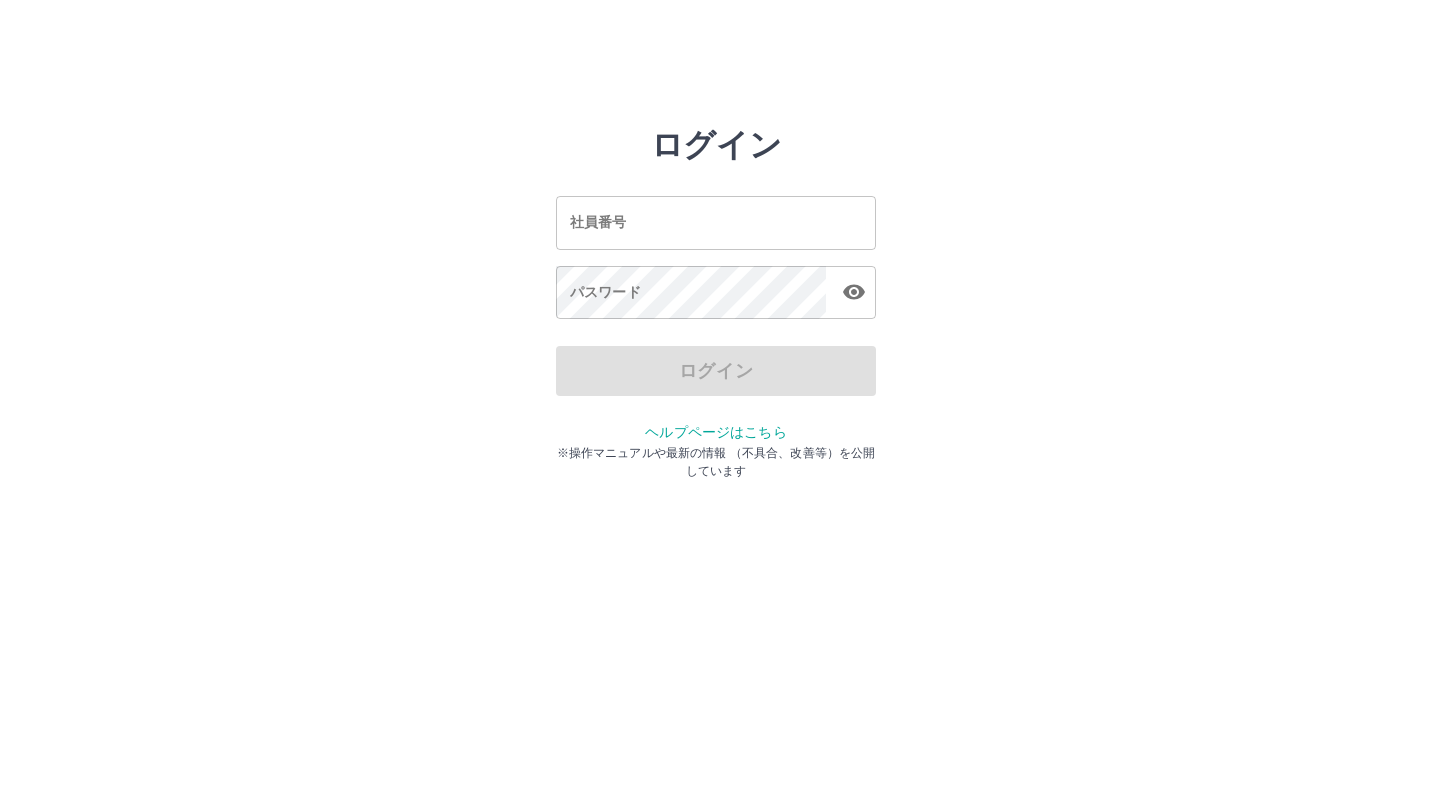 scroll, scrollTop: 0, scrollLeft: 0, axis: both 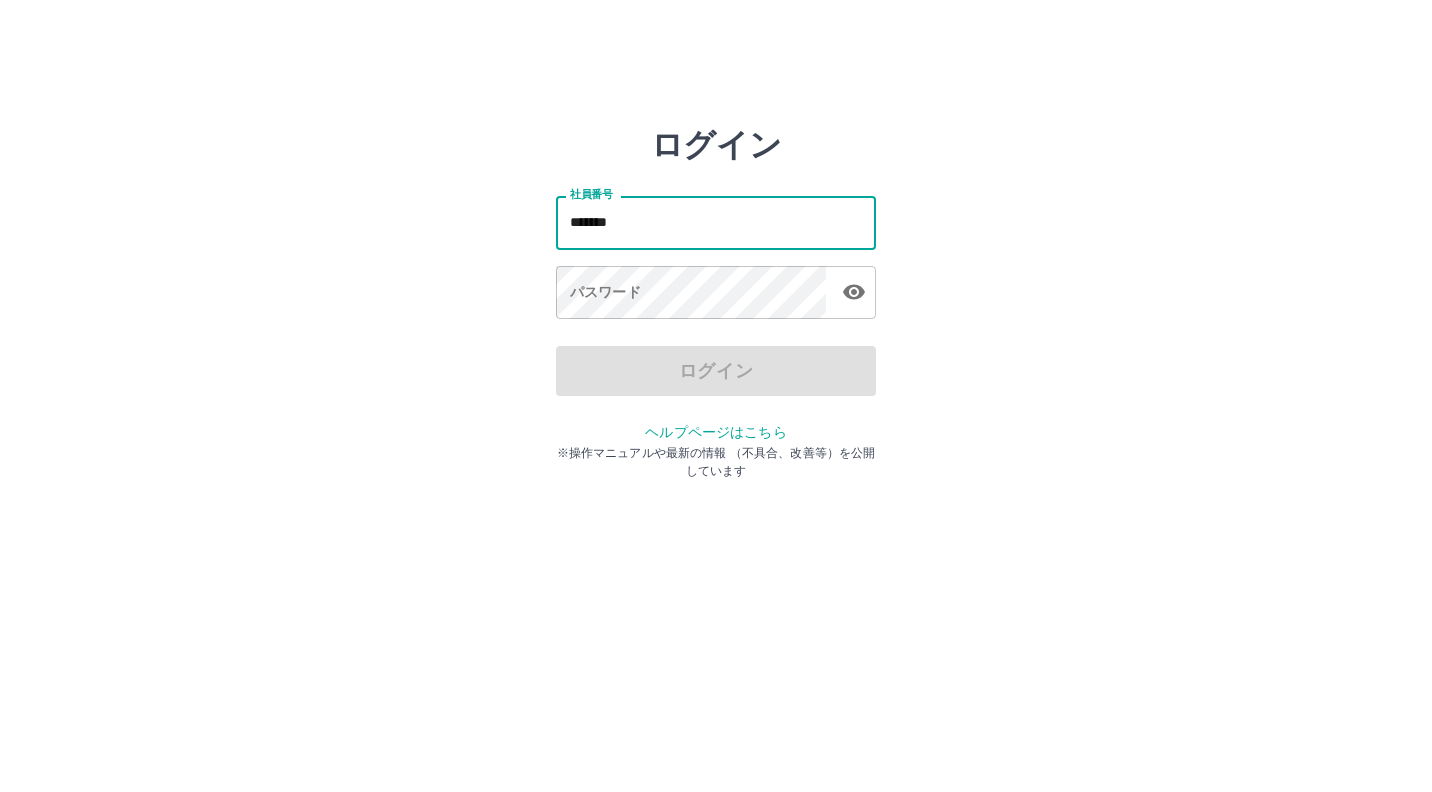 drag, startPoint x: 707, startPoint y: 245, endPoint x: 464, endPoint y: 231, distance: 243.40295 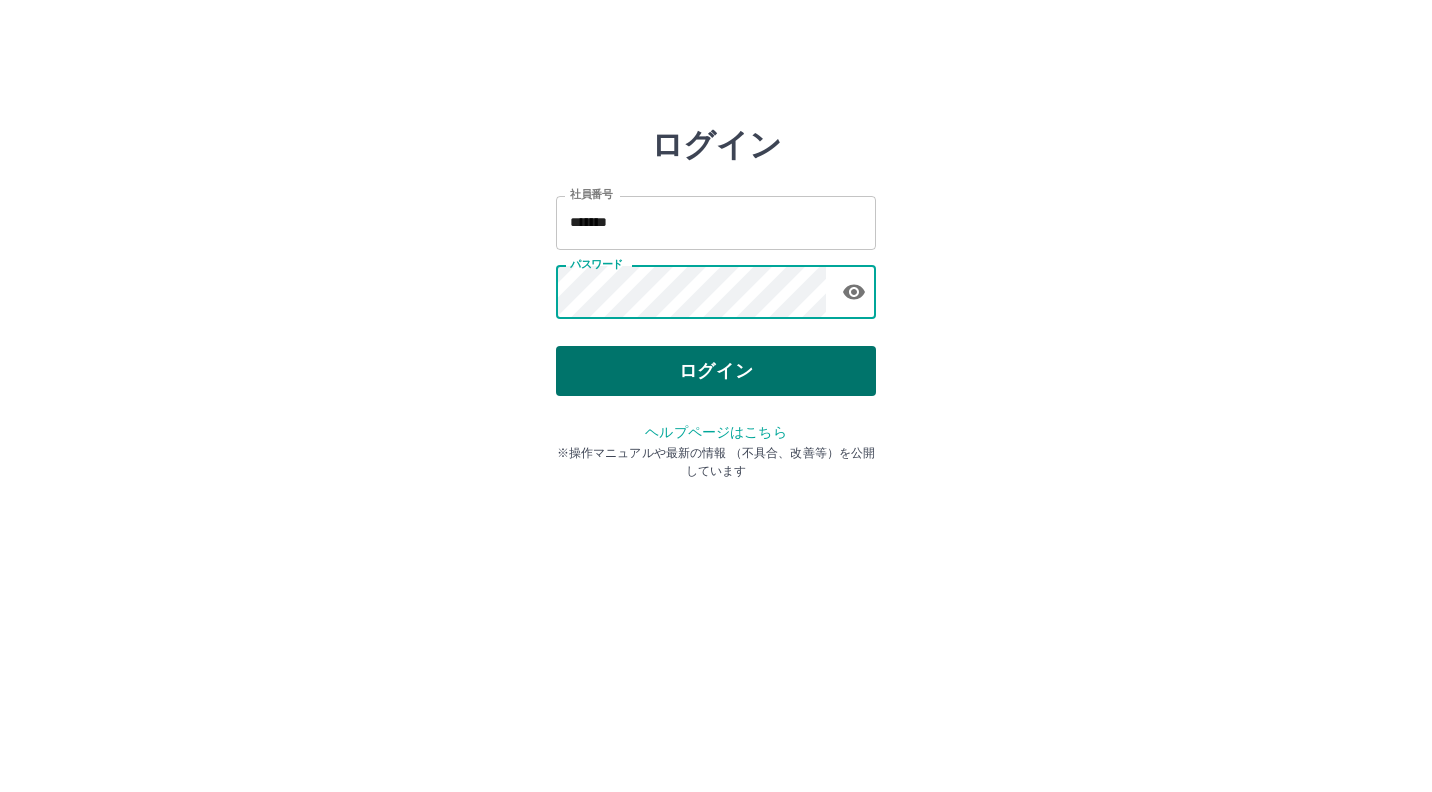 click on "ログイン" at bounding box center (716, 371) 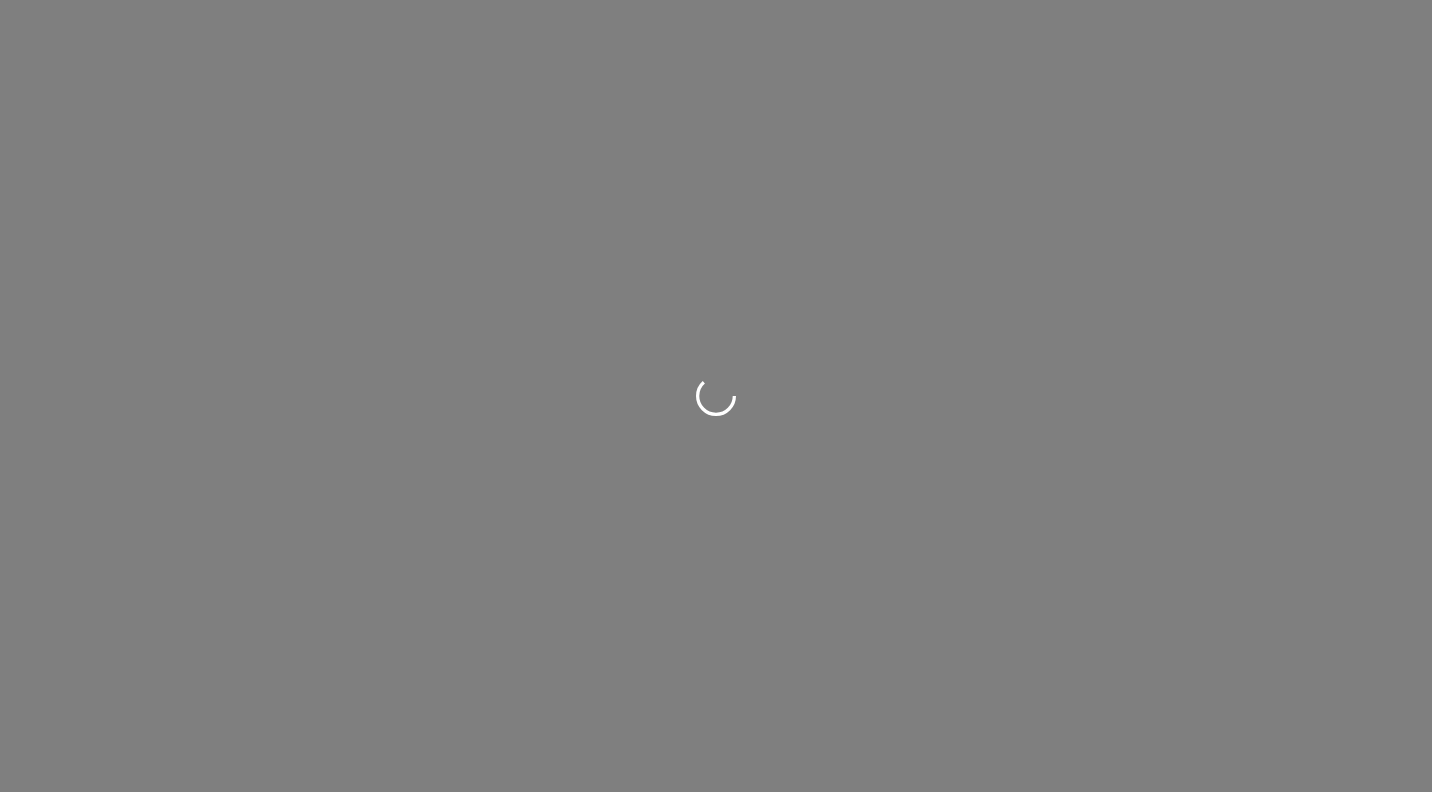 scroll, scrollTop: 0, scrollLeft: 0, axis: both 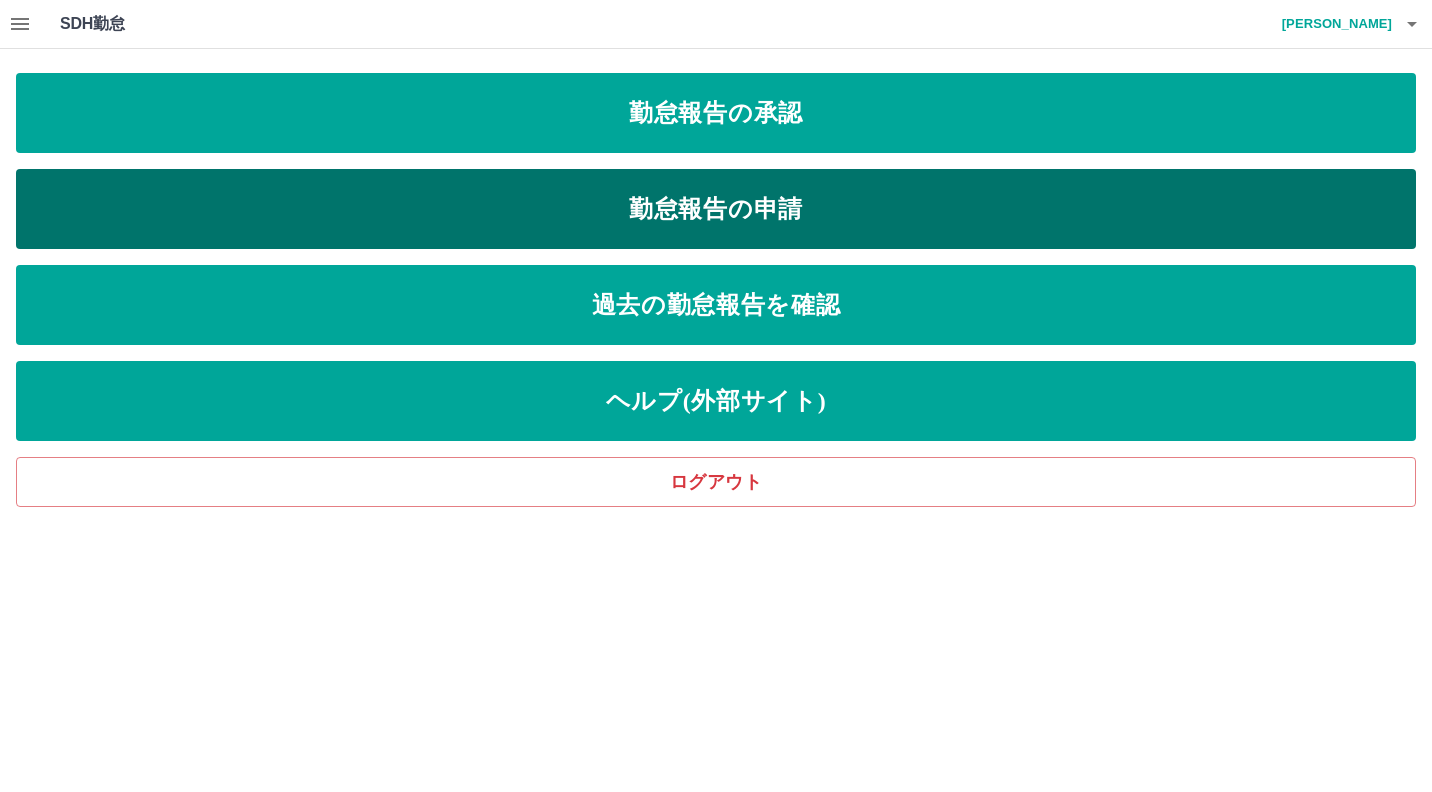 click on "勤怠報告の申請" at bounding box center (716, 209) 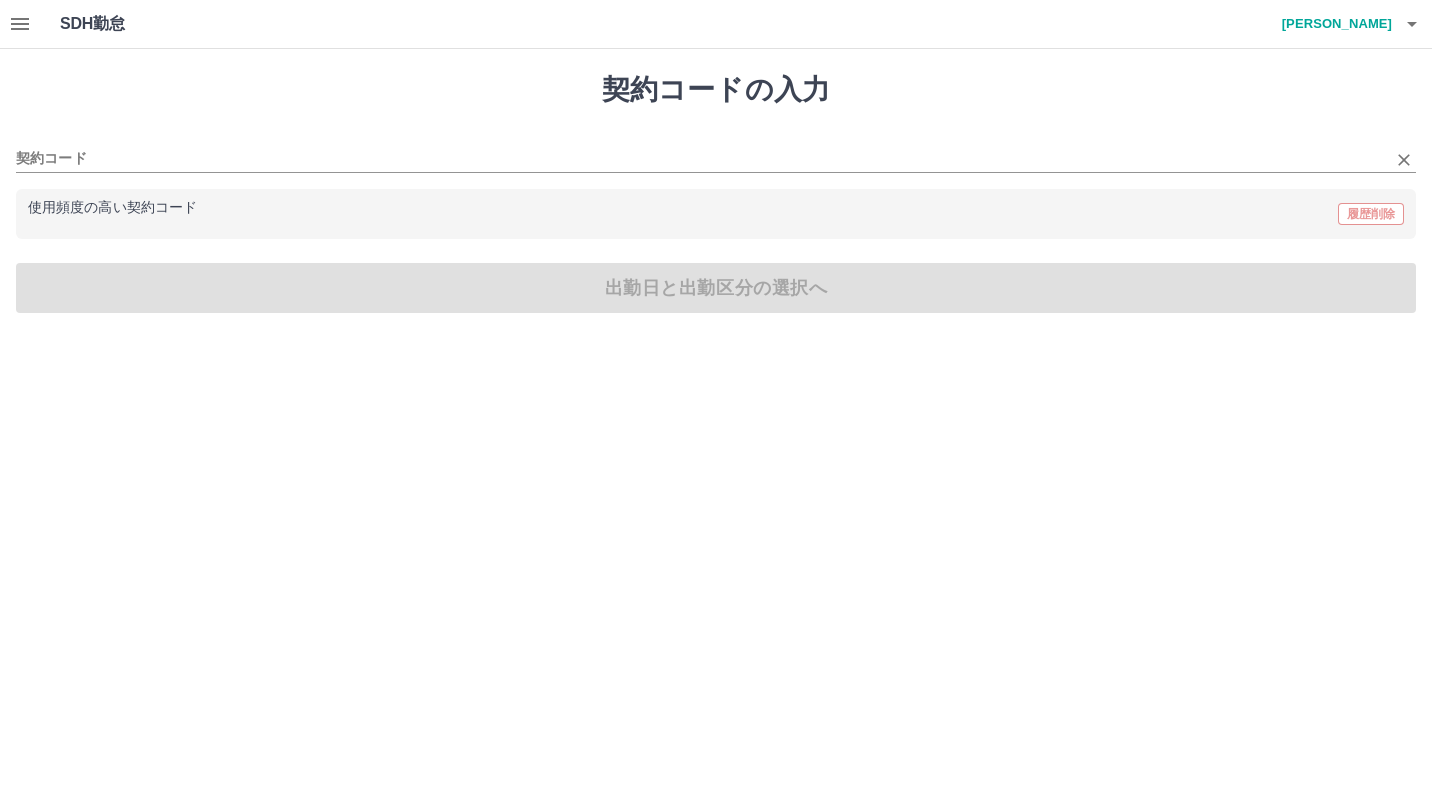 click on "契約コード" at bounding box center (716, 152) 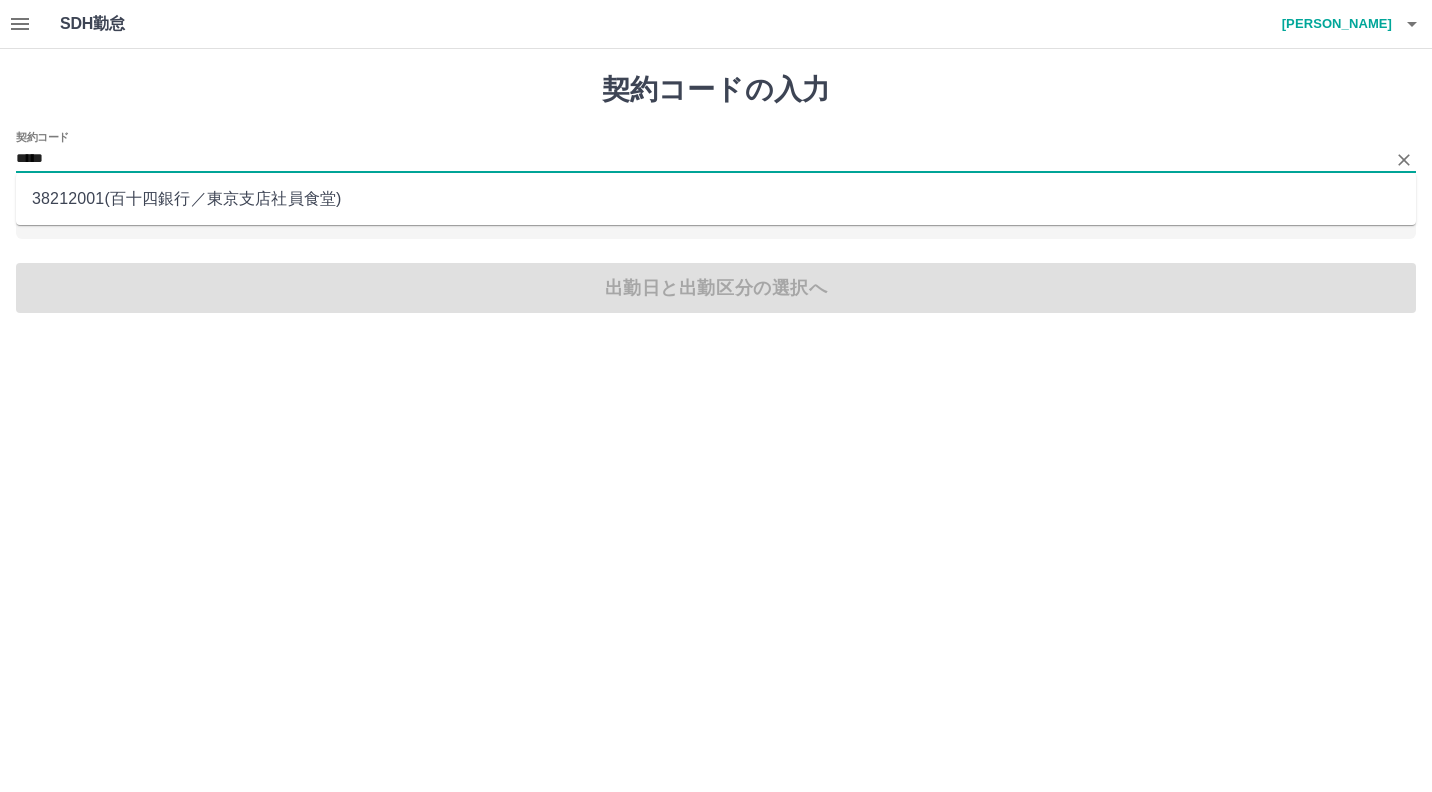 click on "38212001  ( 百十四銀行 ／ 東京支店社員食堂 )" at bounding box center [716, 199] 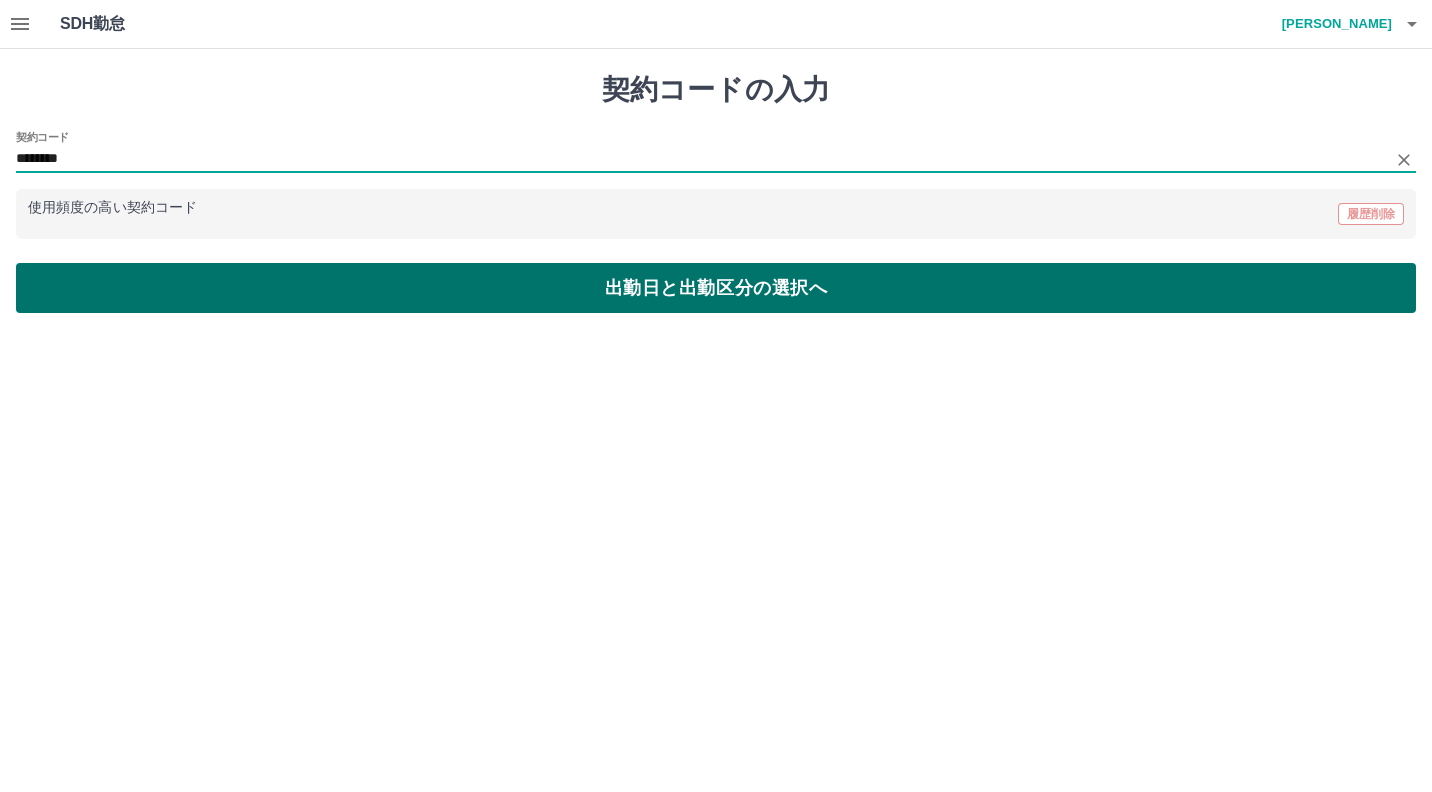 type on "********" 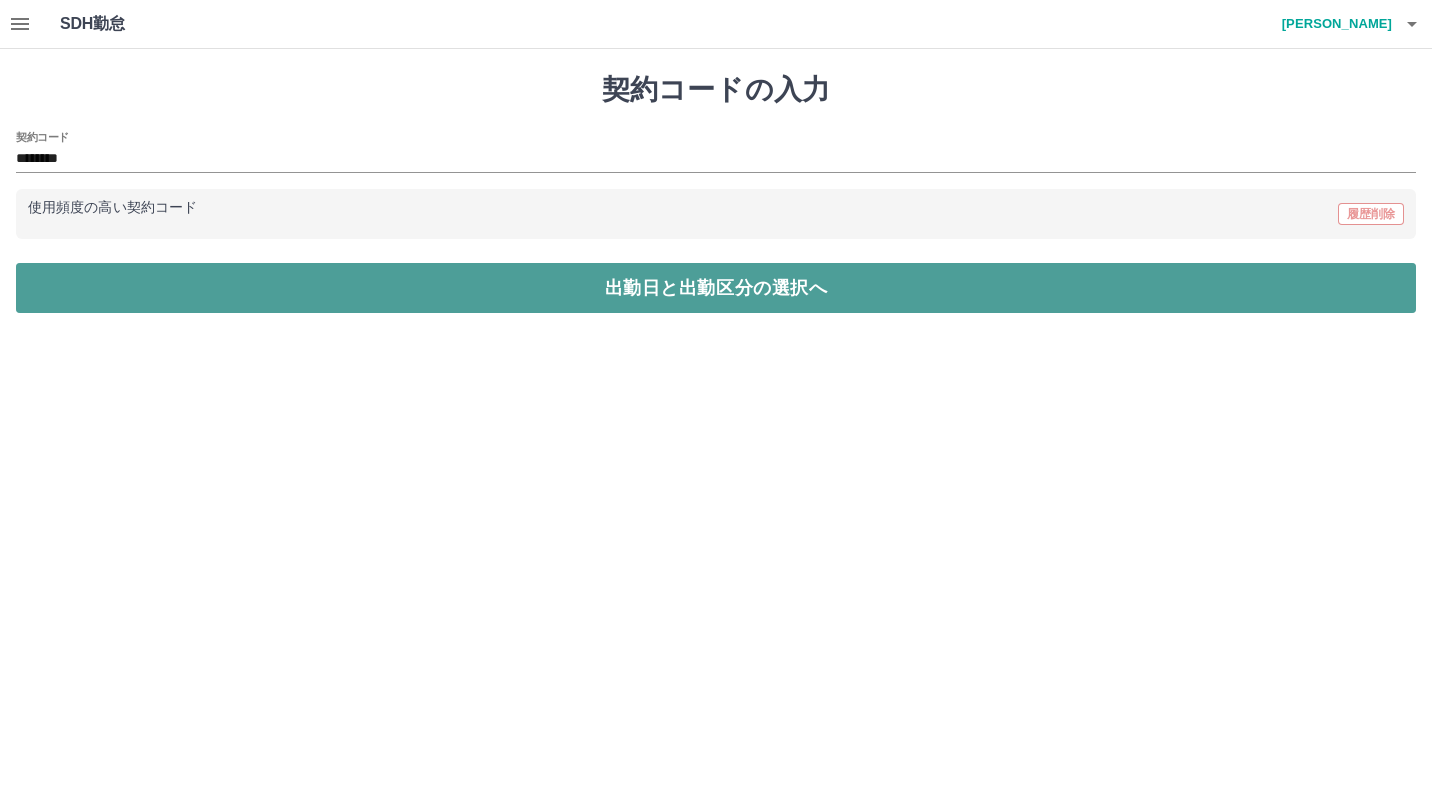 click on "出勤日と出勤区分の選択へ" at bounding box center (716, 288) 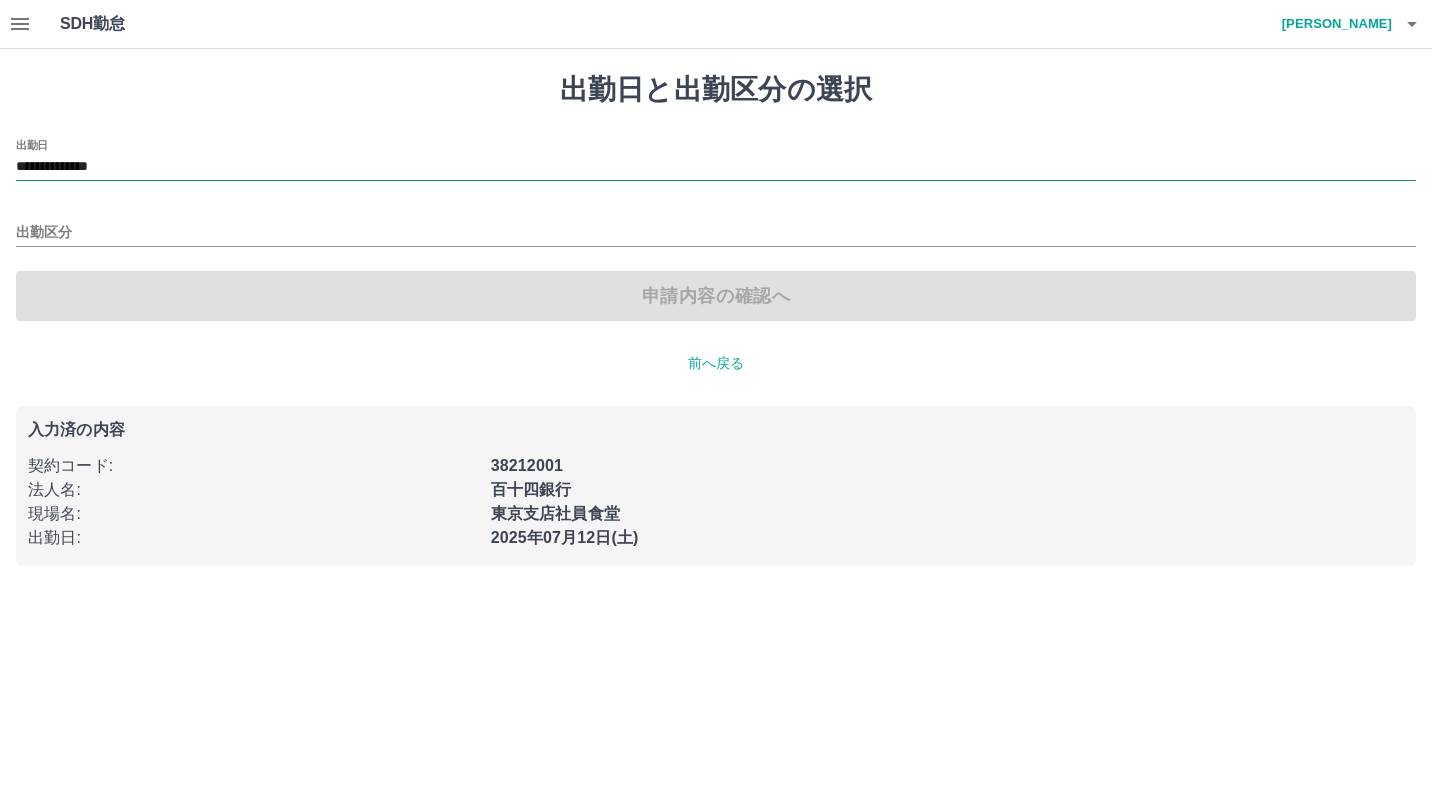 click on "**********" at bounding box center [716, 167] 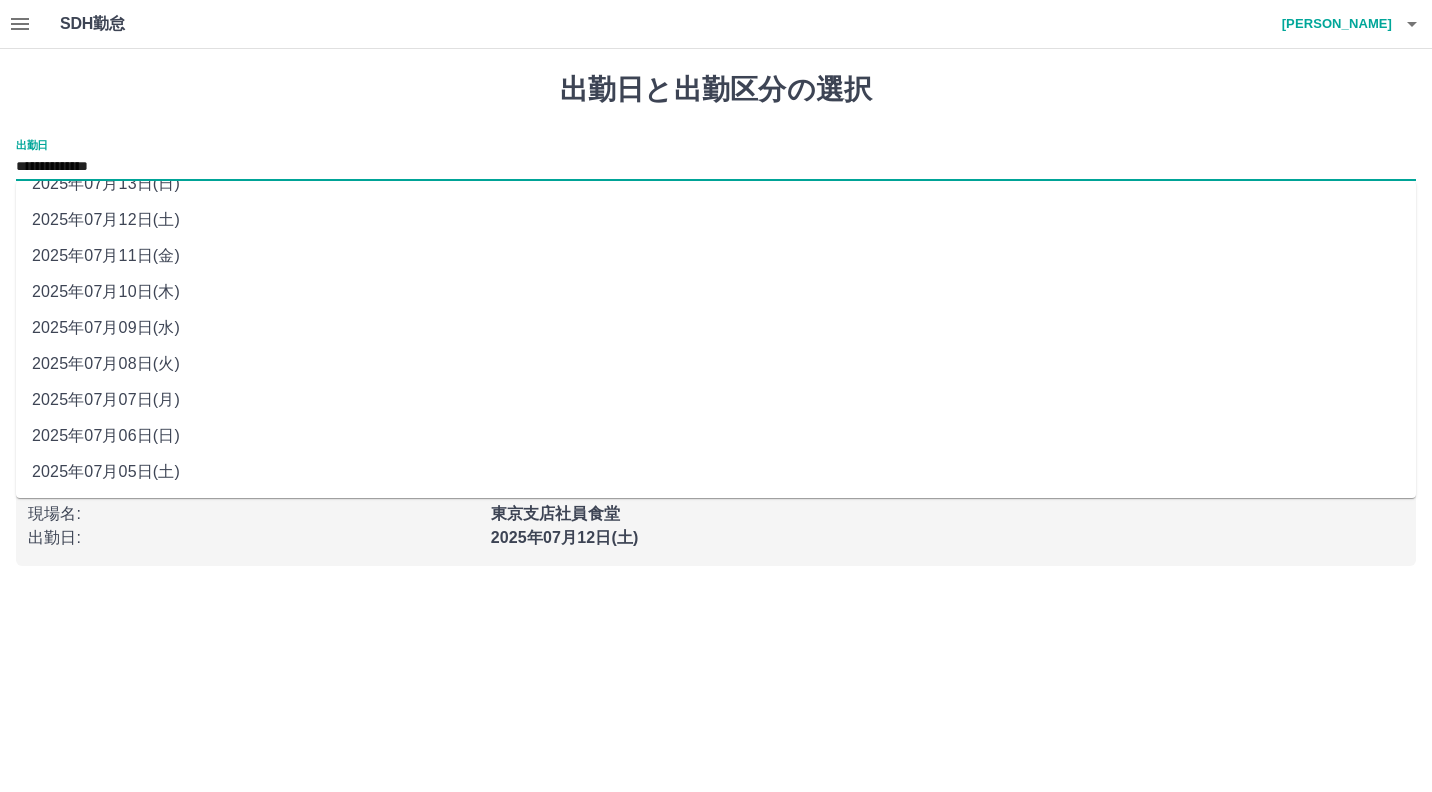 scroll, scrollTop: 0, scrollLeft: 0, axis: both 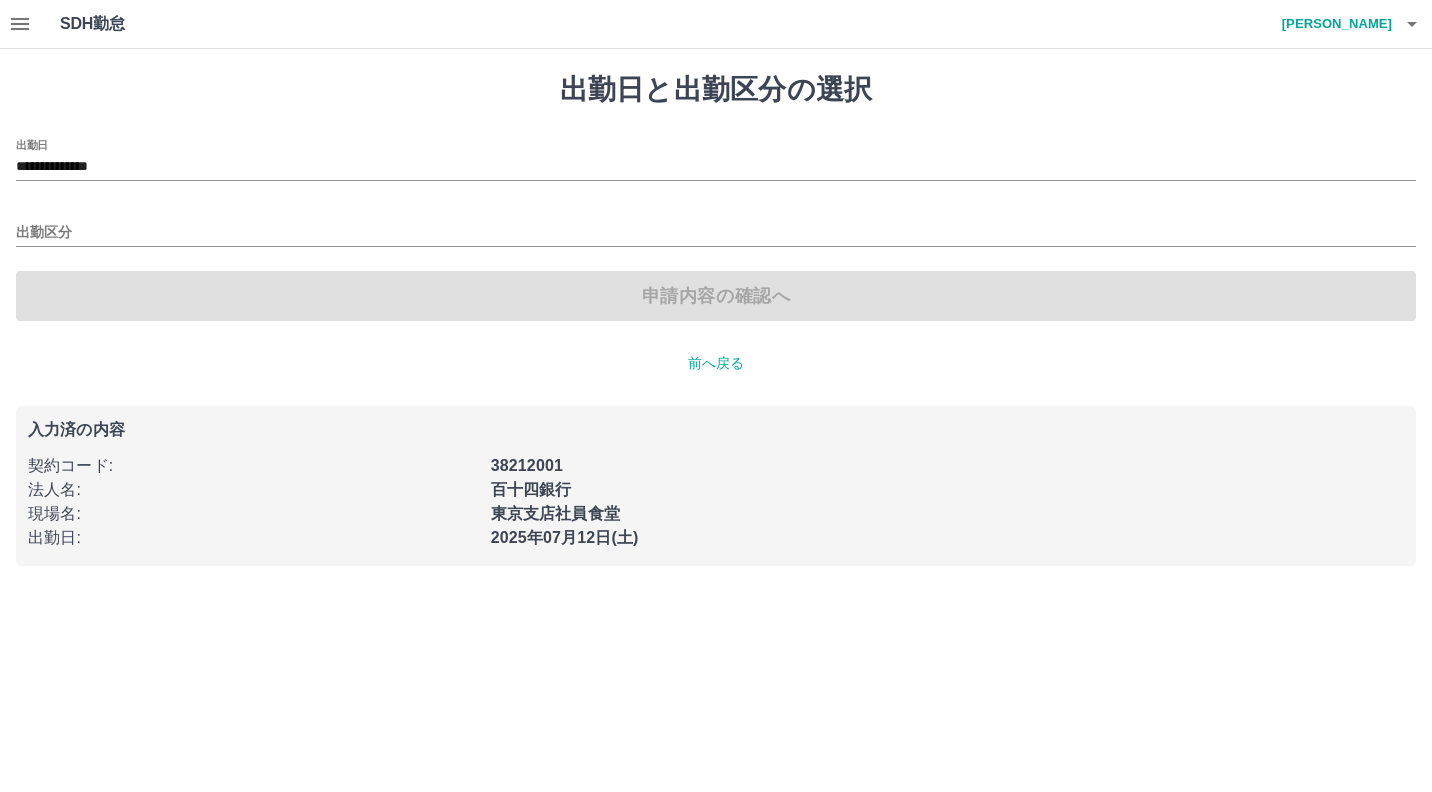 click on "**********" at bounding box center (716, 295) 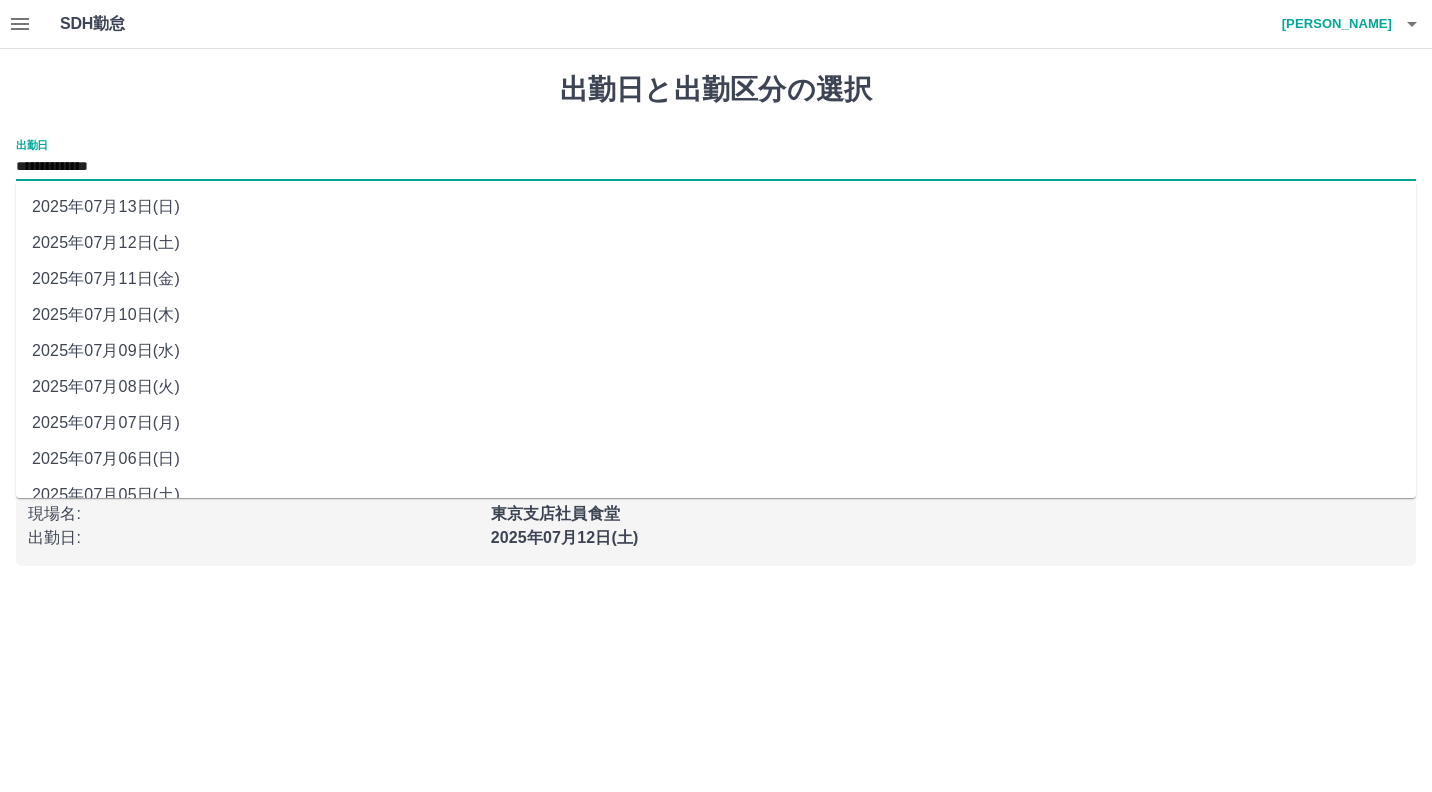 click on "**********" at bounding box center [716, 167] 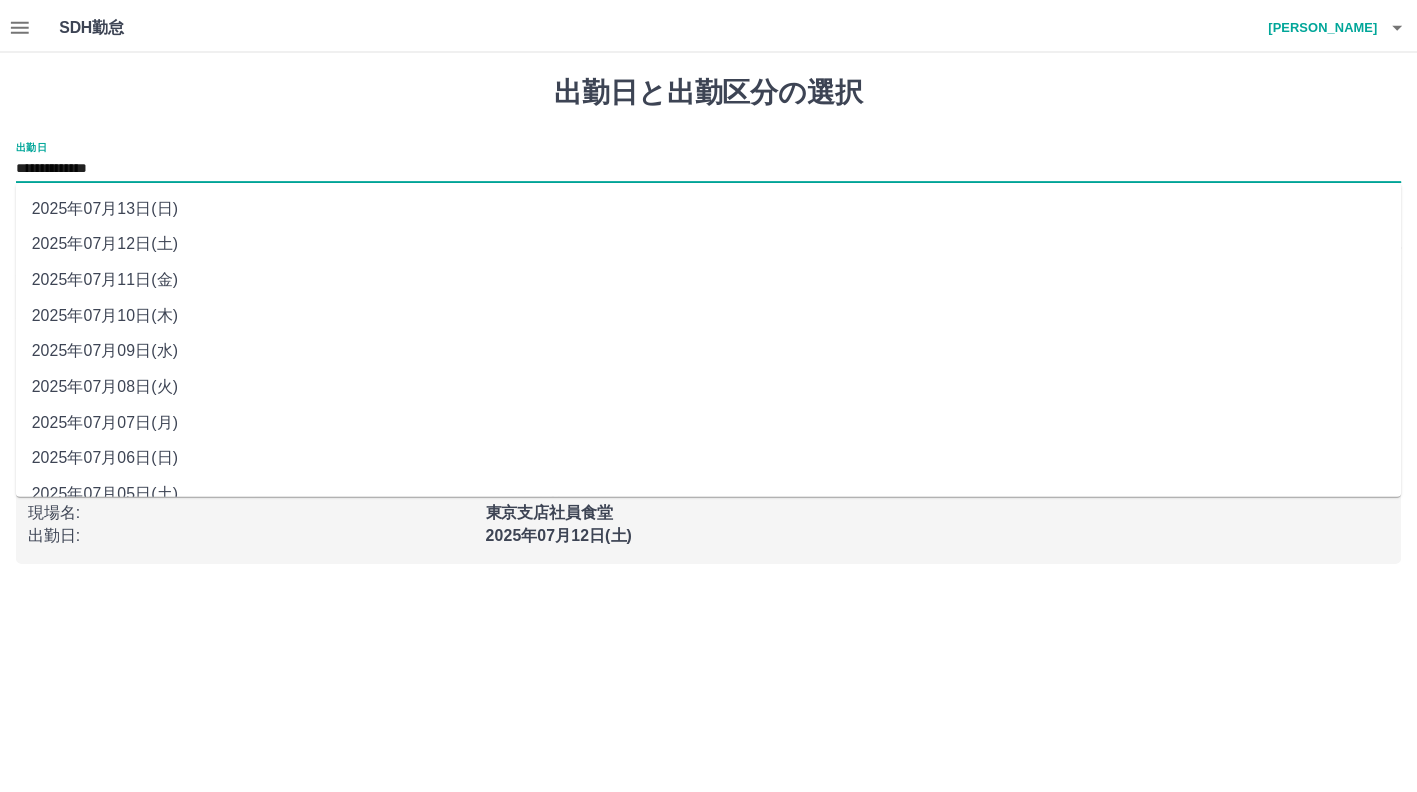 scroll, scrollTop: 23, scrollLeft: 0, axis: vertical 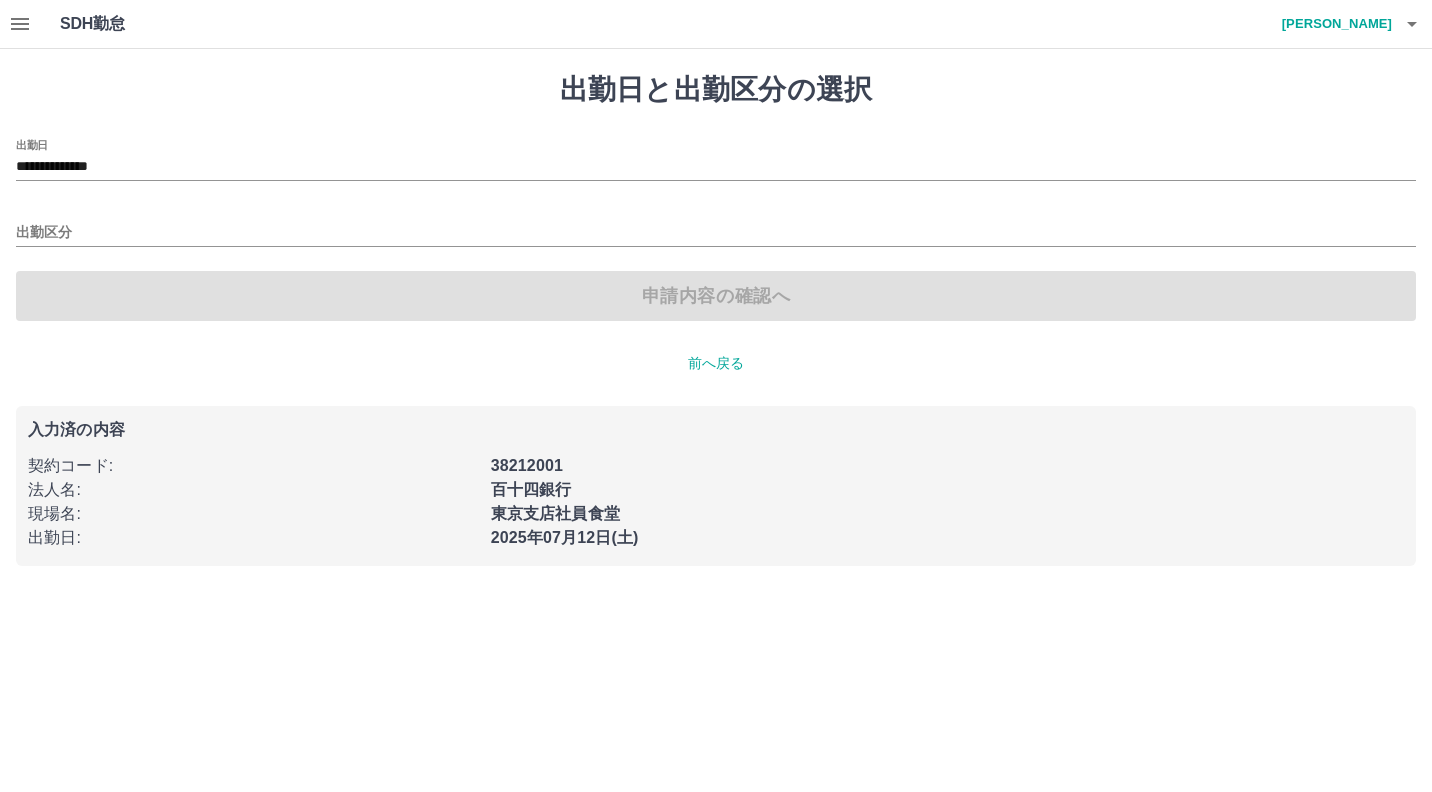 click on "**********" at bounding box center [716, 295] 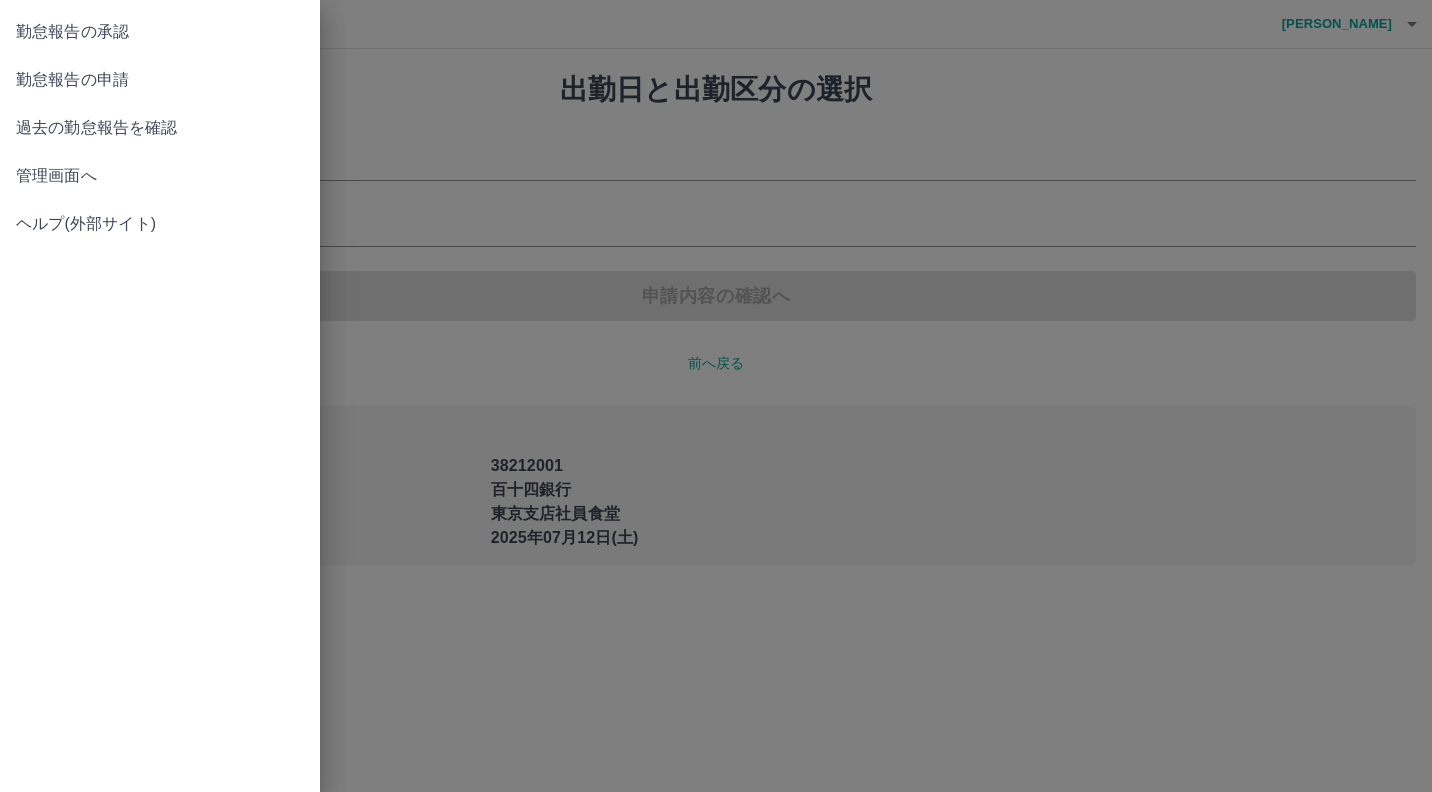 click on "過去の勤怠報告を確認" at bounding box center (160, 128) 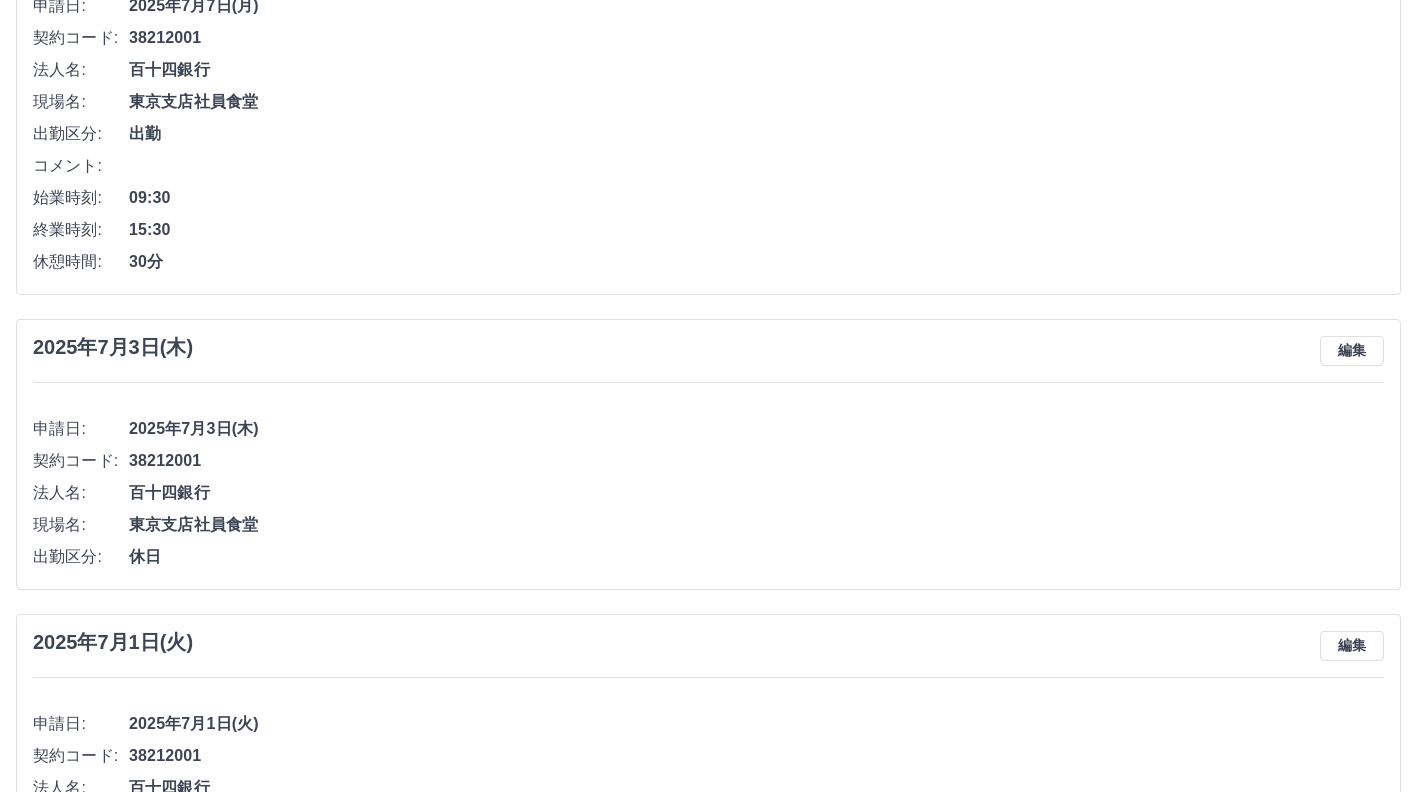 scroll, scrollTop: 1251, scrollLeft: 0, axis: vertical 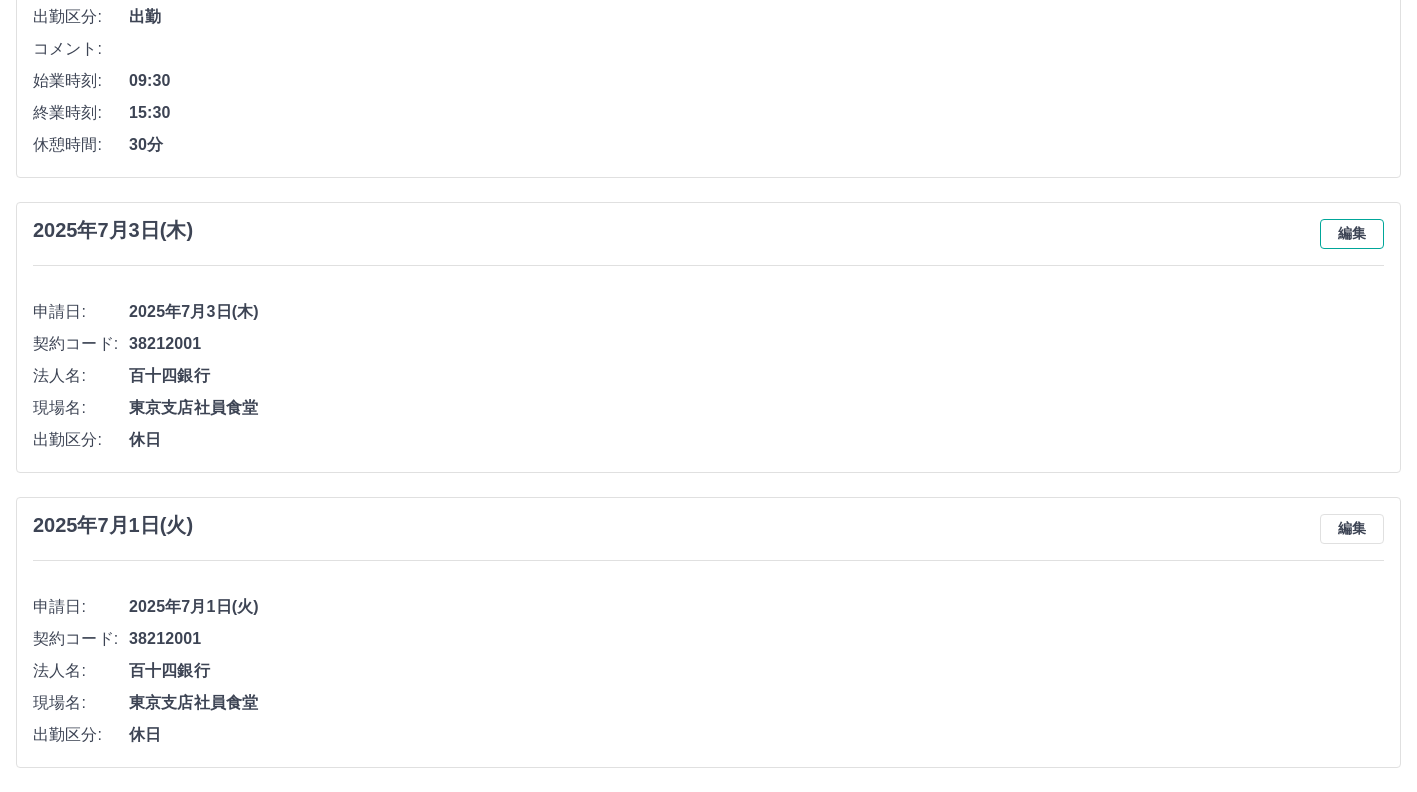 click on "編集" at bounding box center [1352, 234] 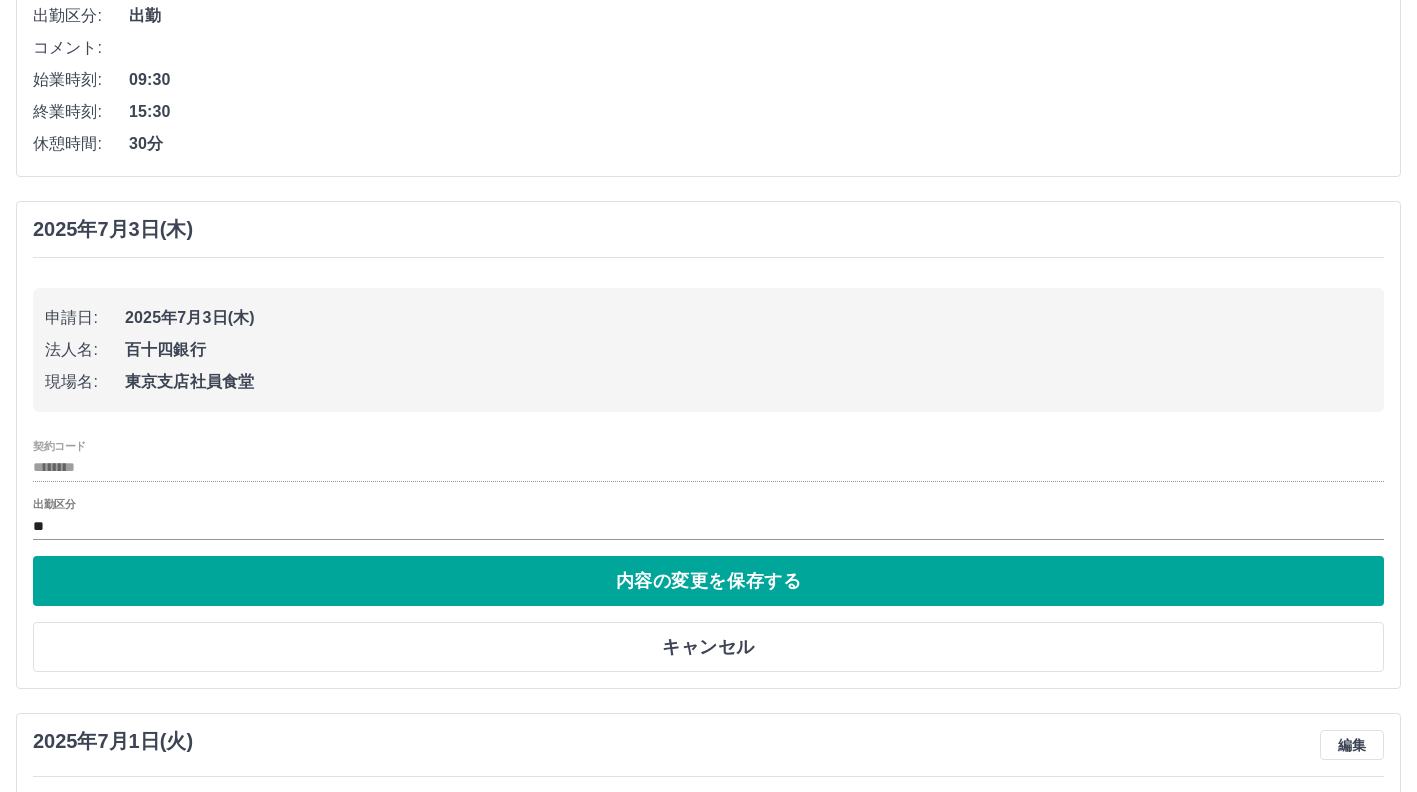 click on "2025年7月3日(木)" at bounding box center (113, 229) 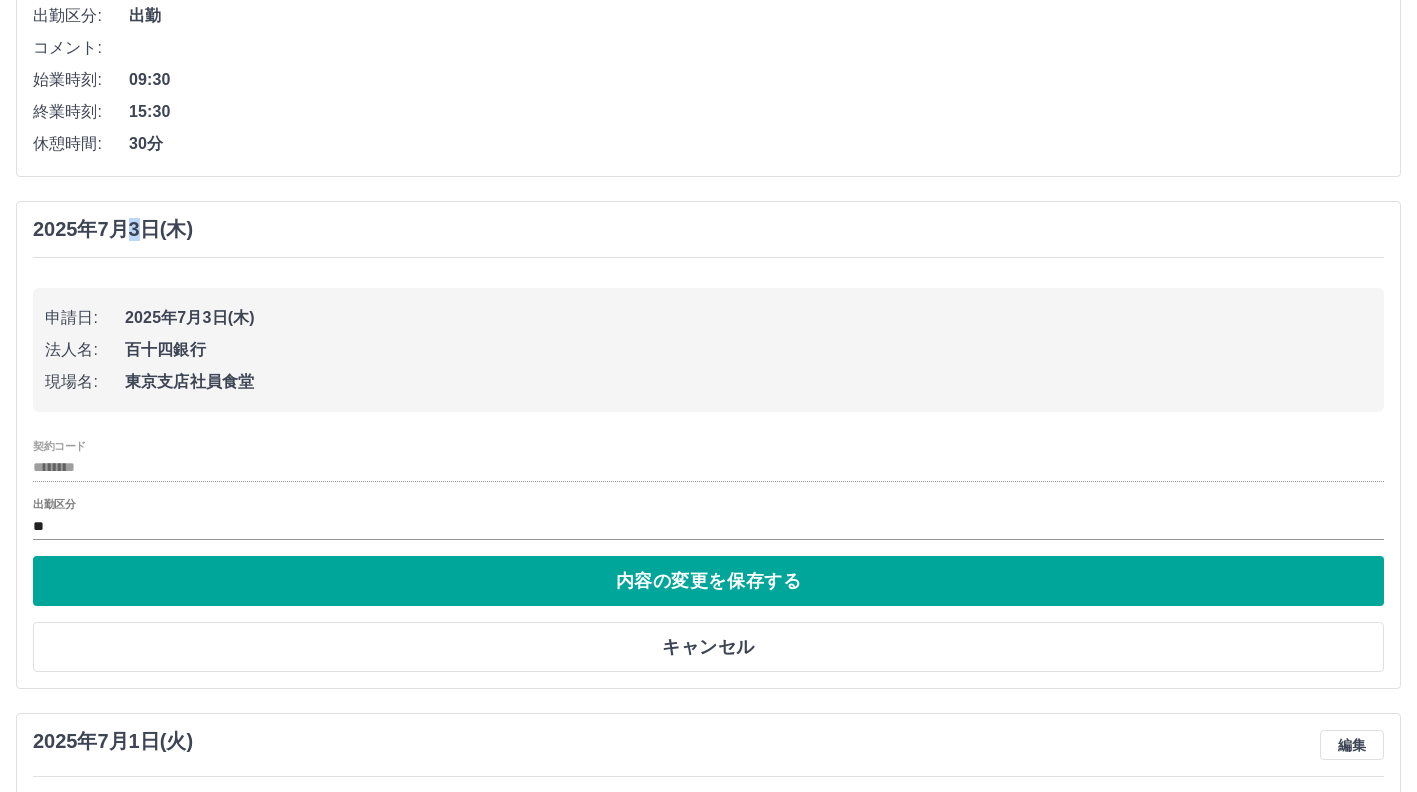 click on "2025年7月3日(木)" at bounding box center (113, 229) 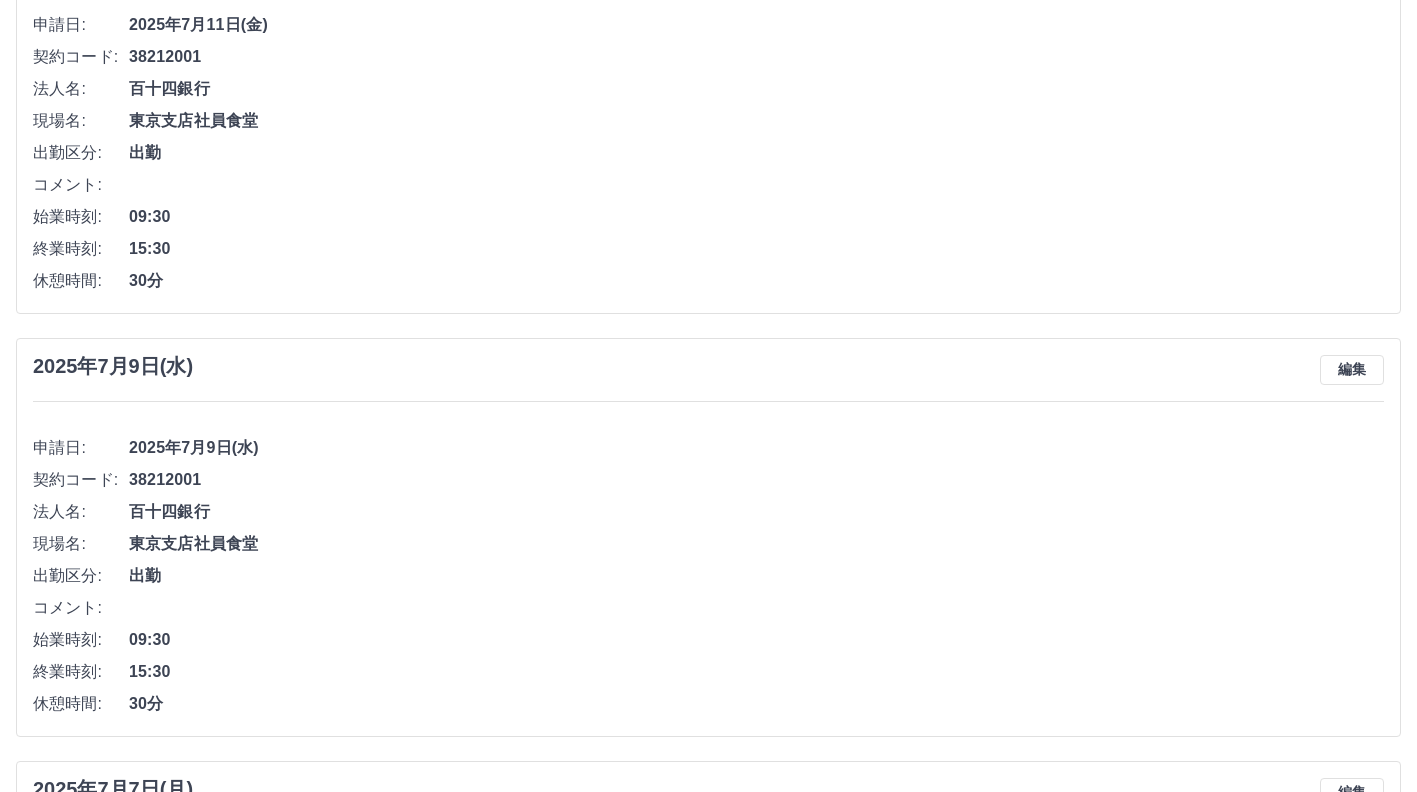 scroll, scrollTop: 68, scrollLeft: 0, axis: vertical 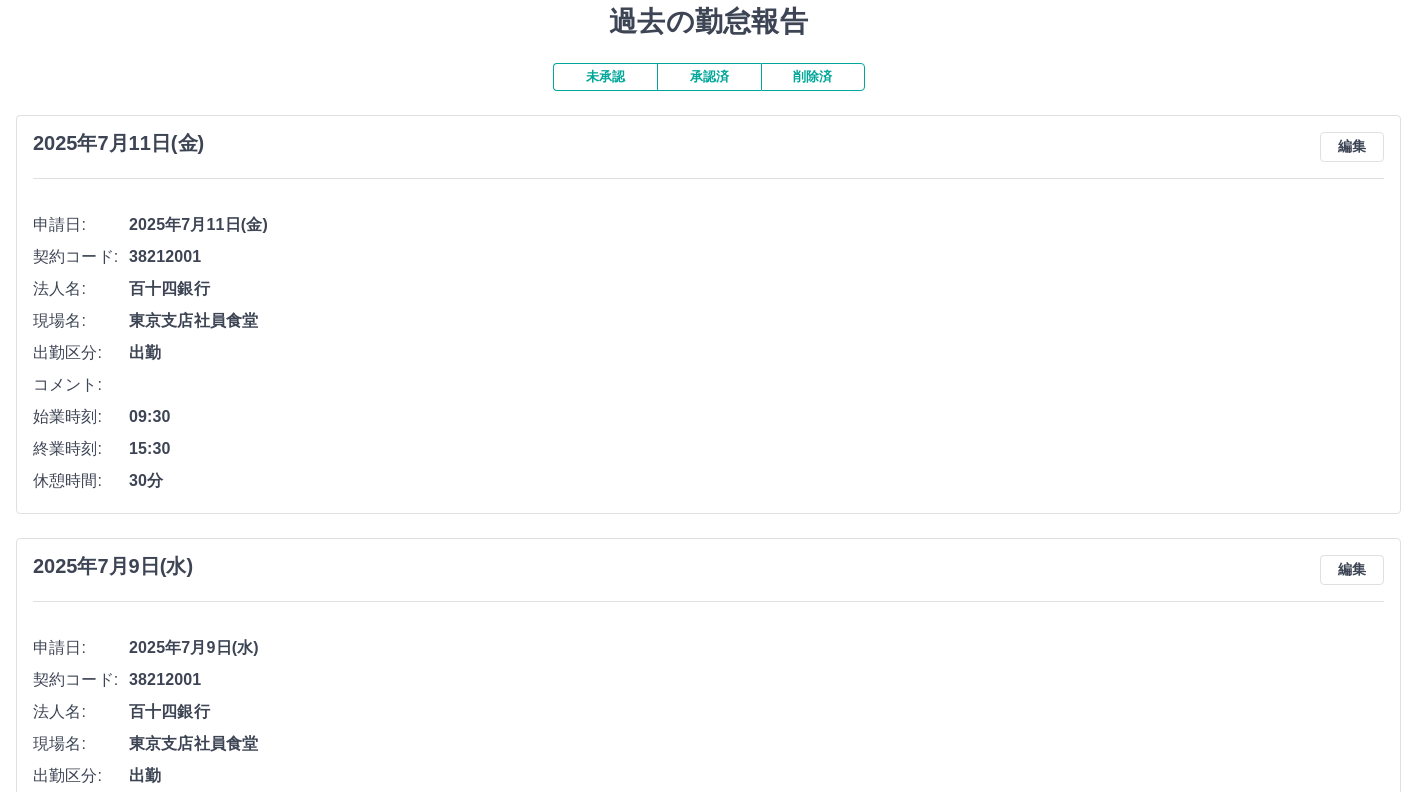 click on "未承認" at bounding box center (605, 77) 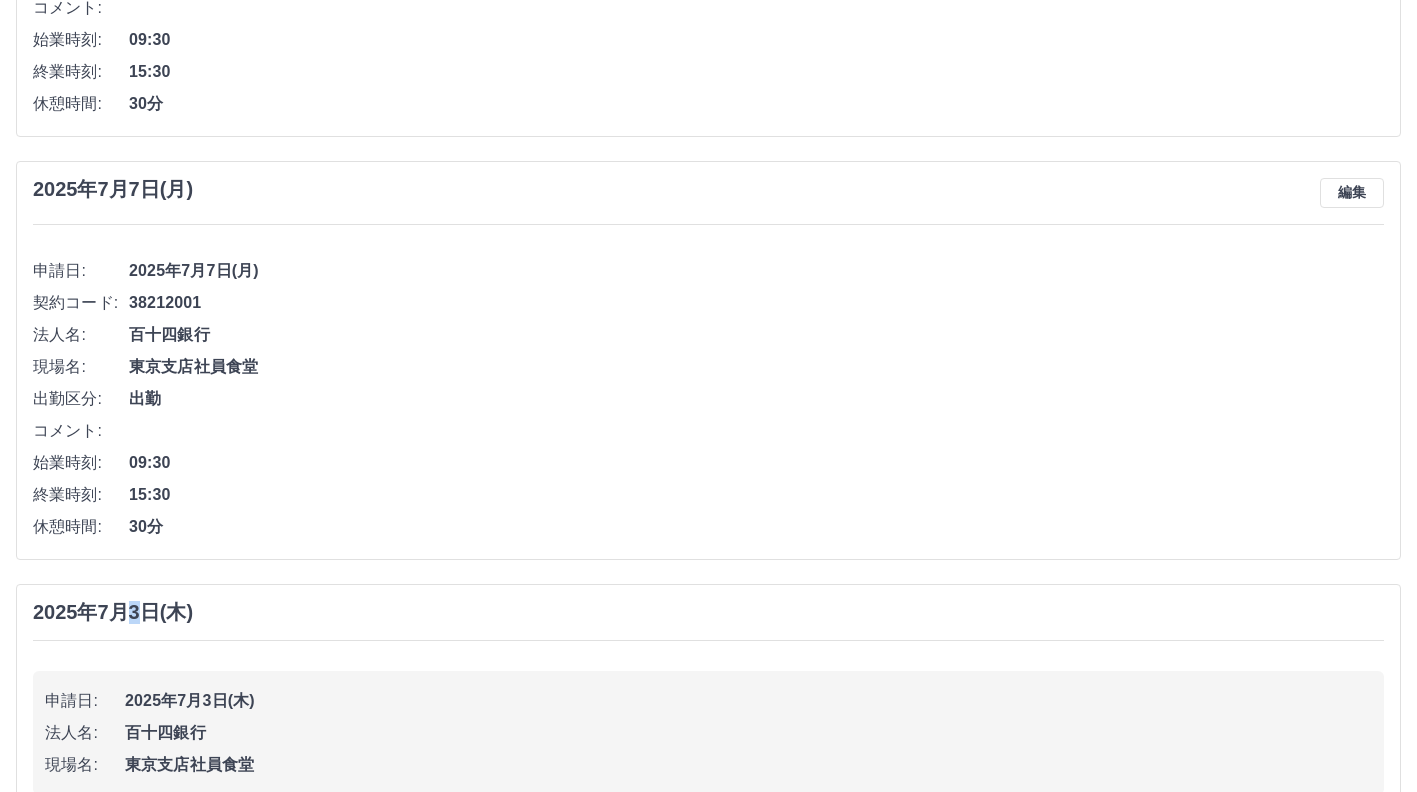 scroll, scrollTop: 1135, scrollLeft: 0, axis: vertical 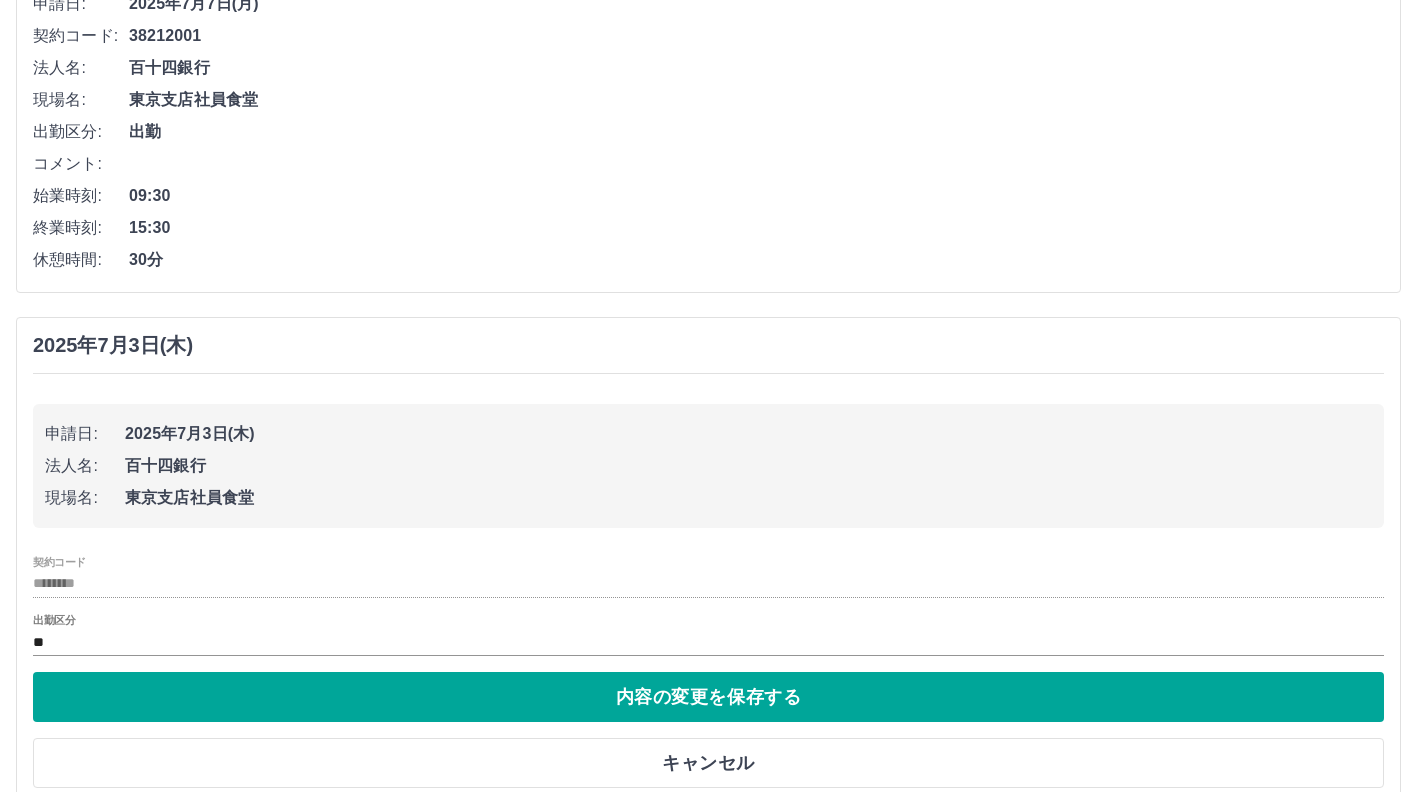 click on "09:30" at bounding box center [756, 196] 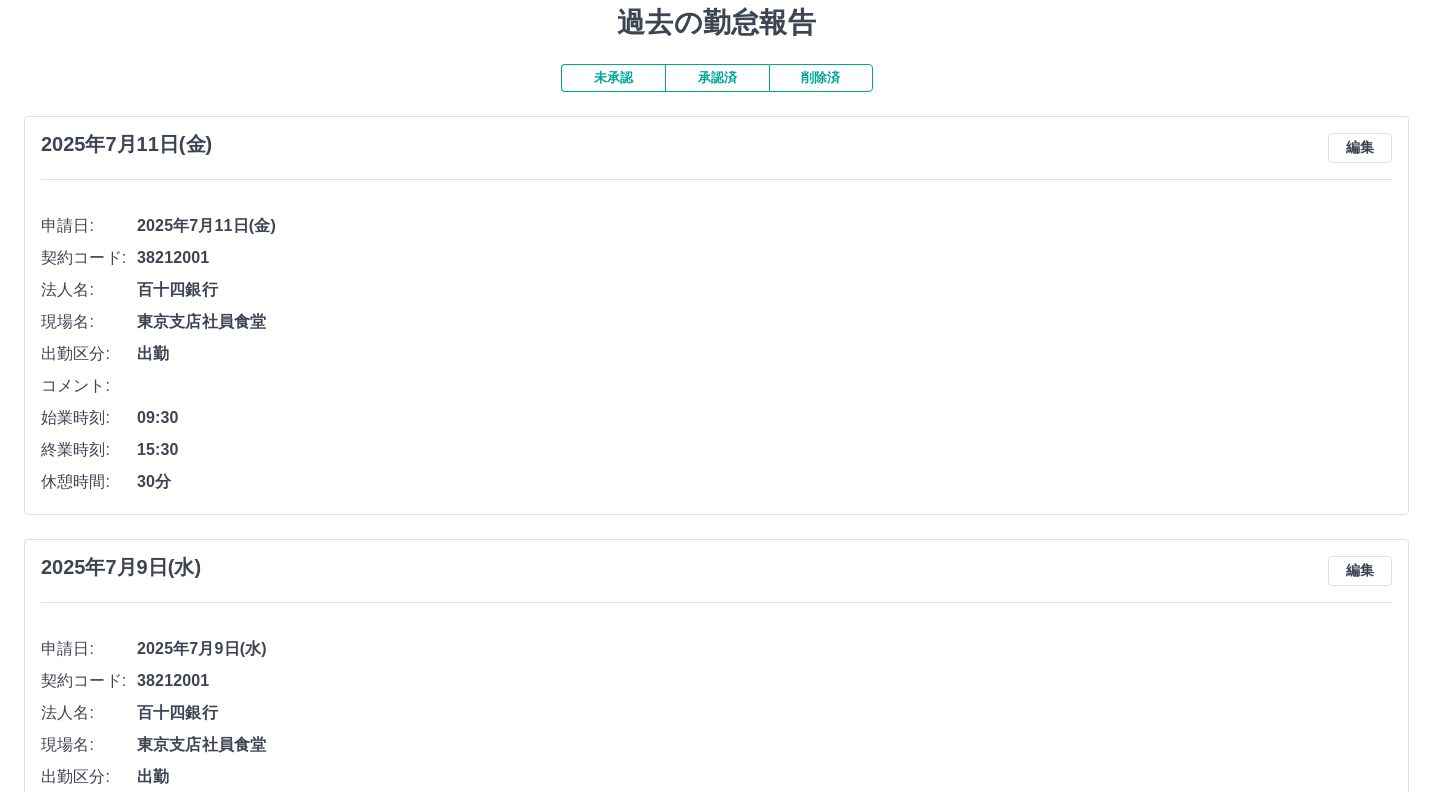 scroll, scrollTop: 0, scrollLeft: 0, axis: both 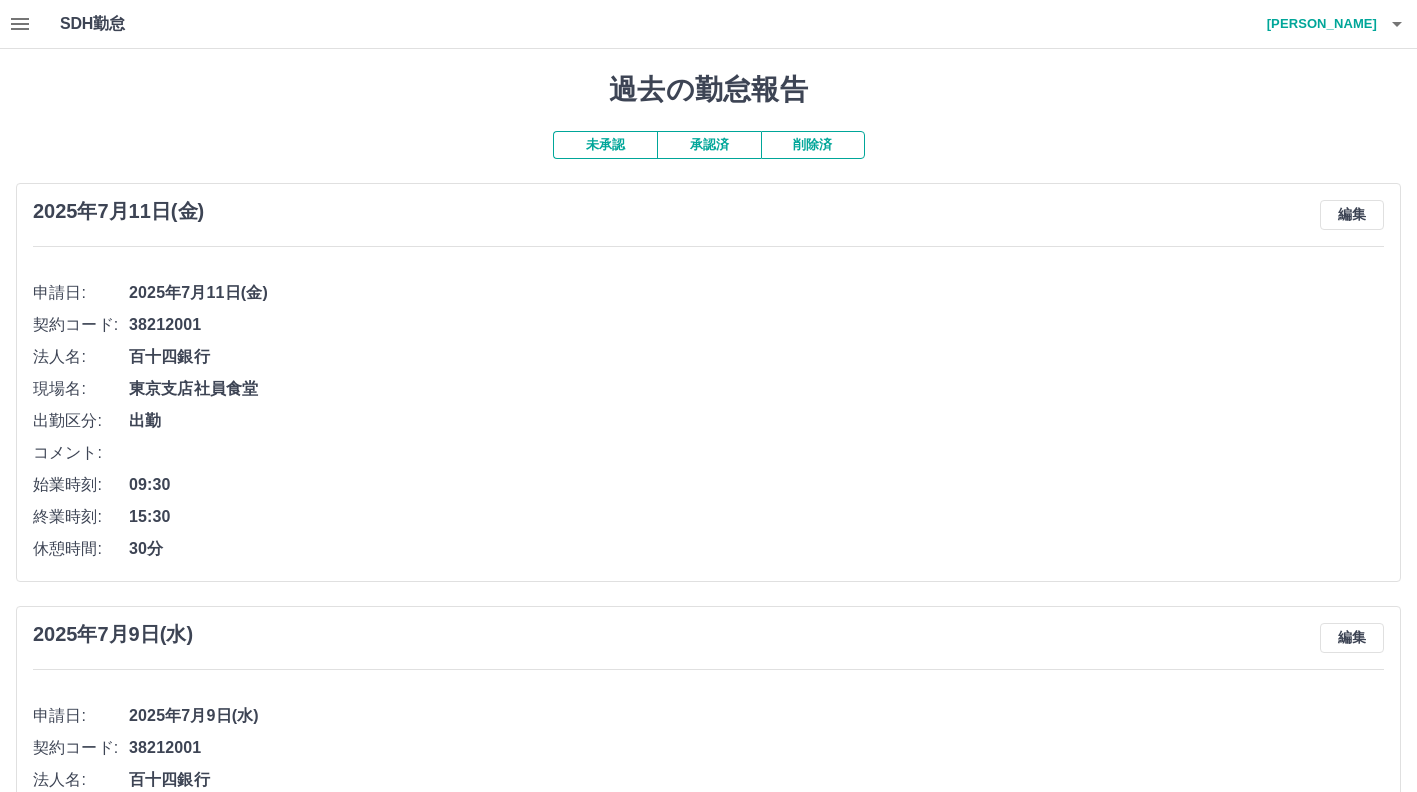 click 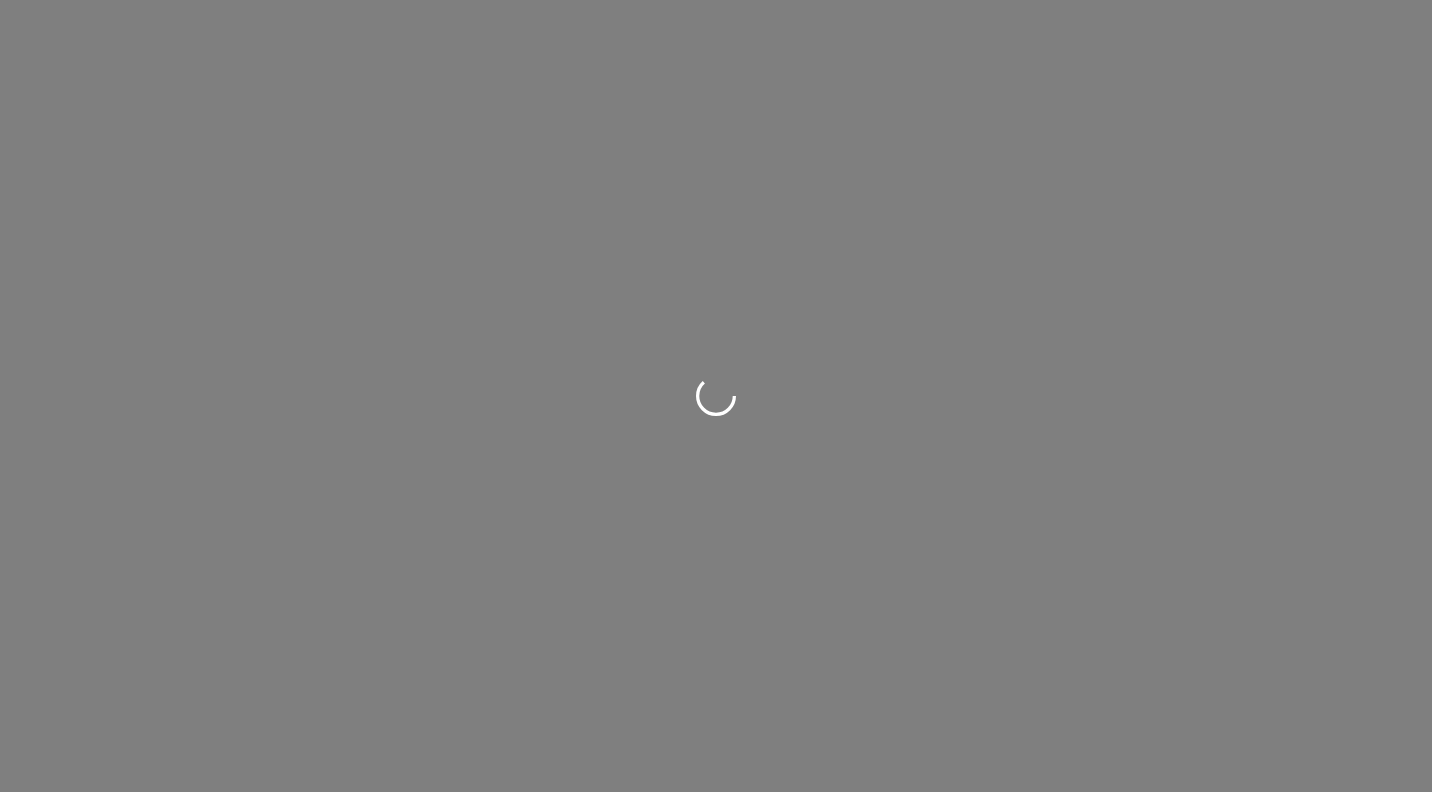 scroll, scrollTop: 0, scrollLeft: 0, axis: both 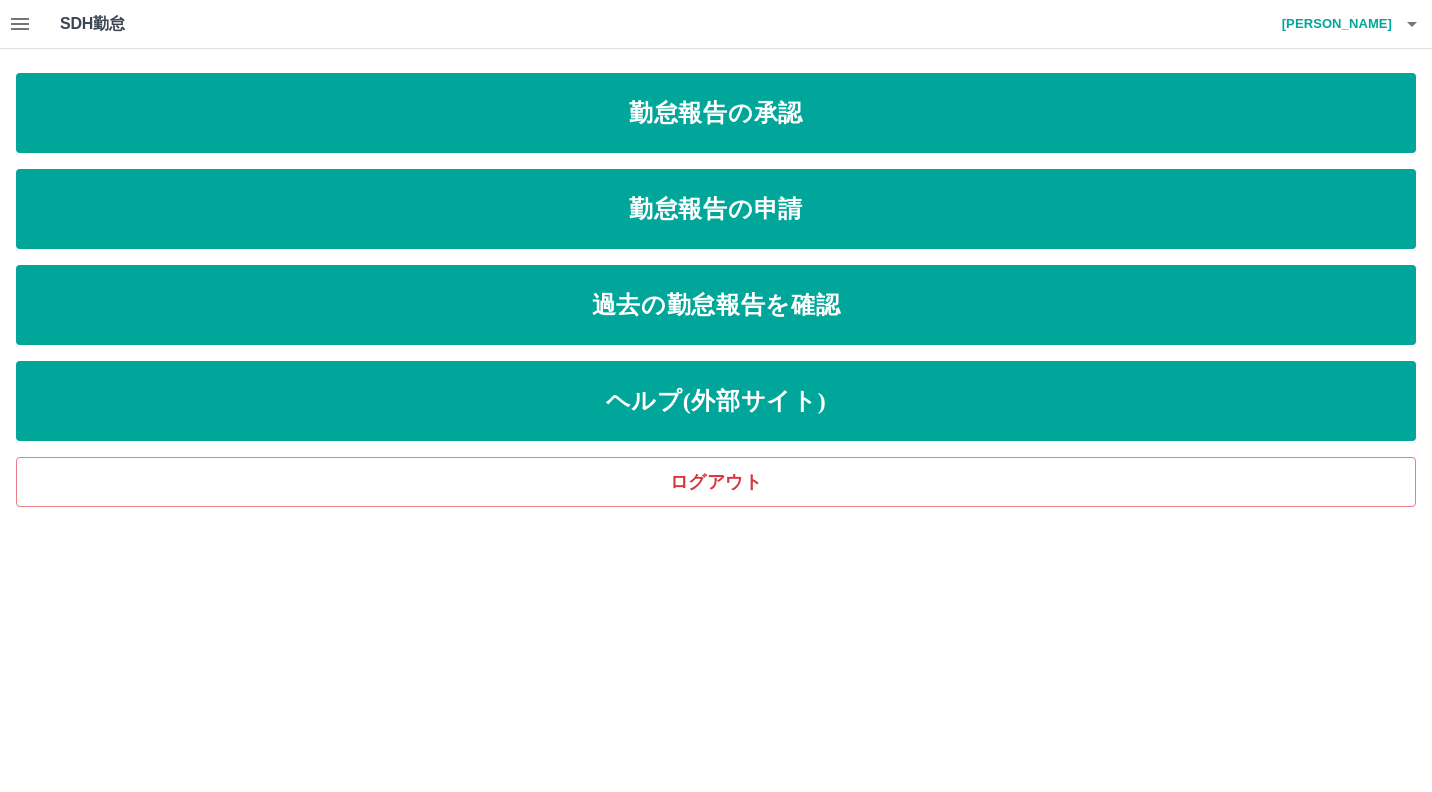 drag, startPoint x: 852, startPoint y: 583, endPoint x: 850, endPoint y: 572, distance: 11.18034 